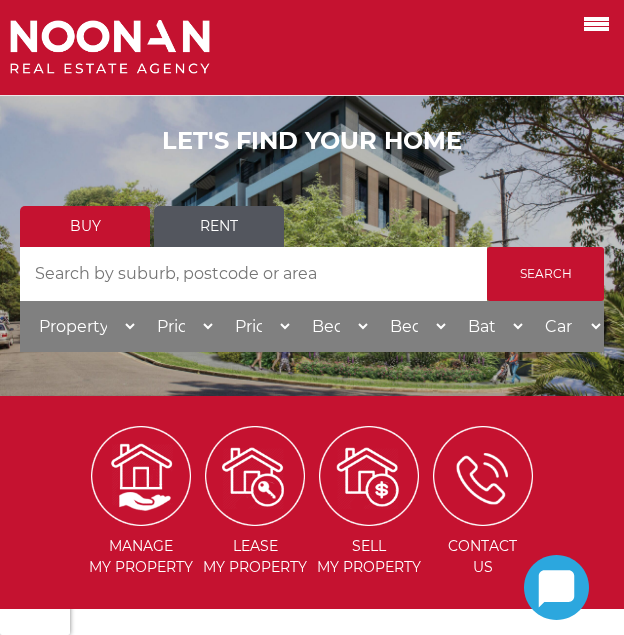 scroll, scrollTop: 0, scrollLeft: 0, axis: both 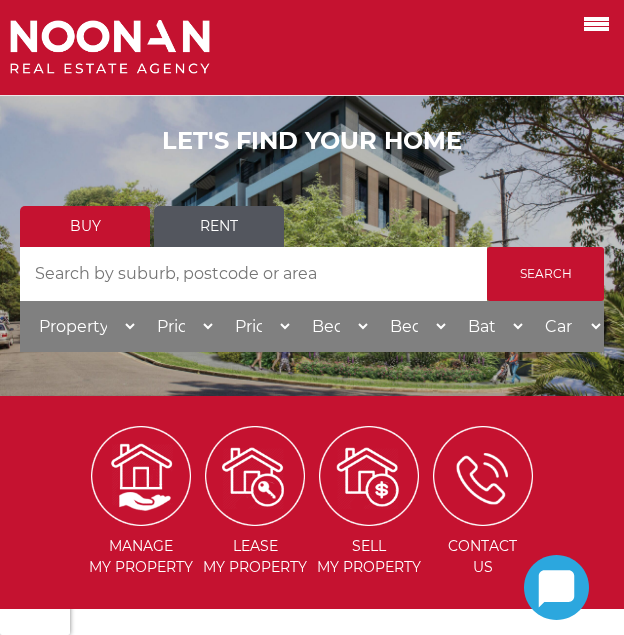 click at bounding box center [571, 21] 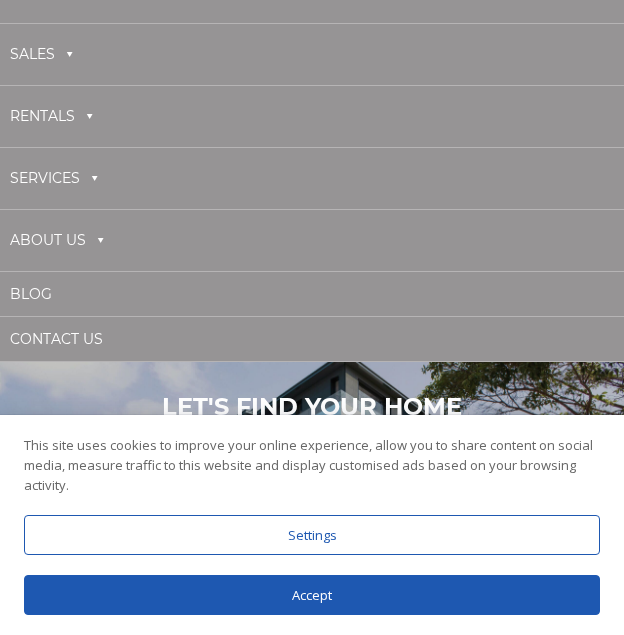 scroll, scrollTop: 180, scrollLeft: 0, axis: vertical 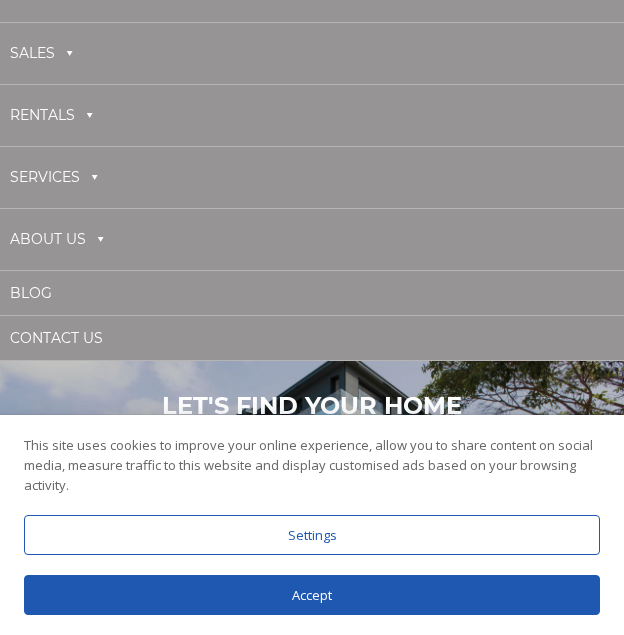 click on "About Us" at bounding box center [57, 239] 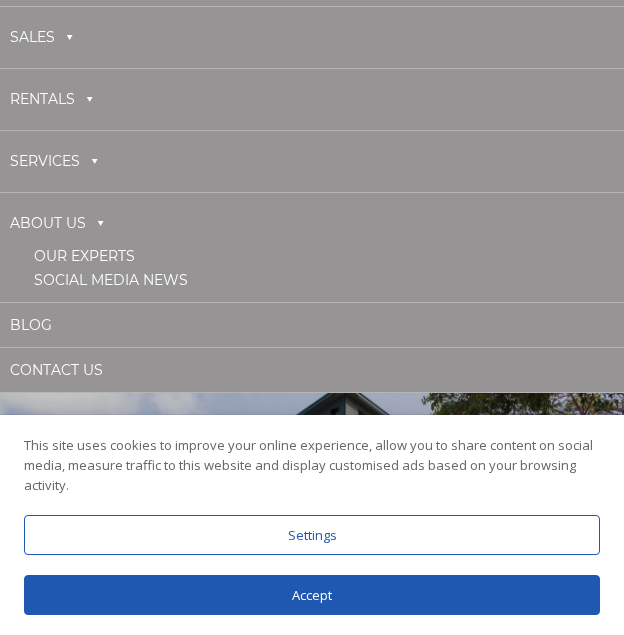 scroll, scrollTop: 198, scrollLeft: 0, axis: vertical 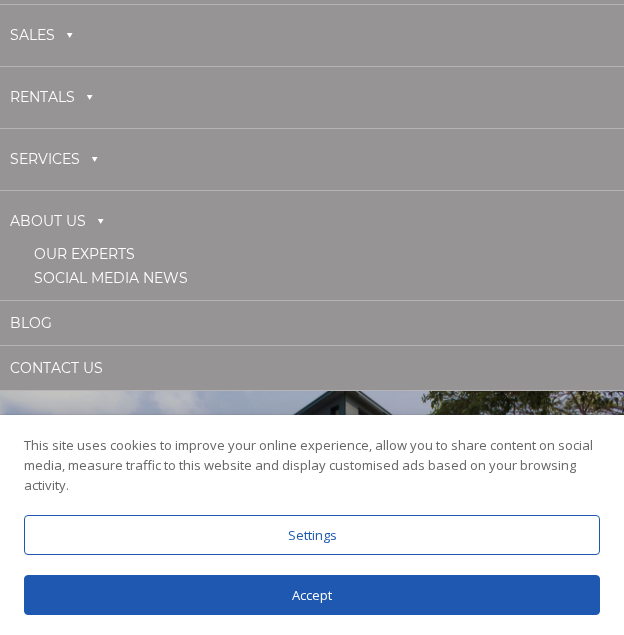 click on "Our Experts" at bounding box center (84, 254) 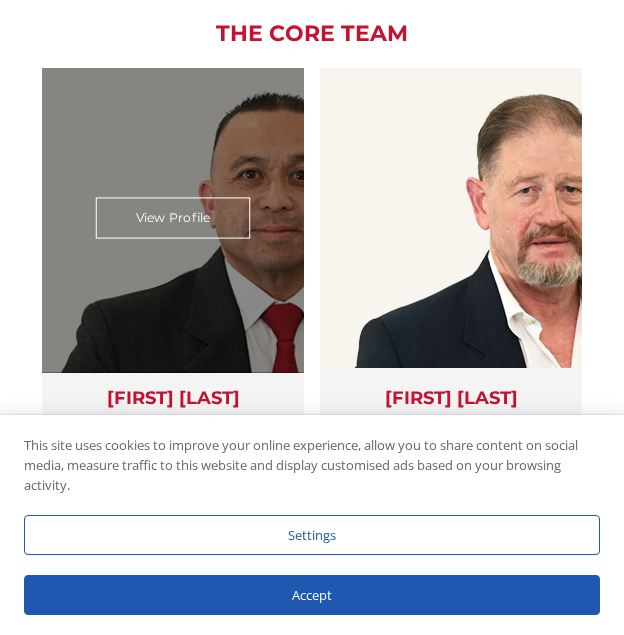 scroll, scrollTop: 480, scrollLeft: 0, axis: vertical 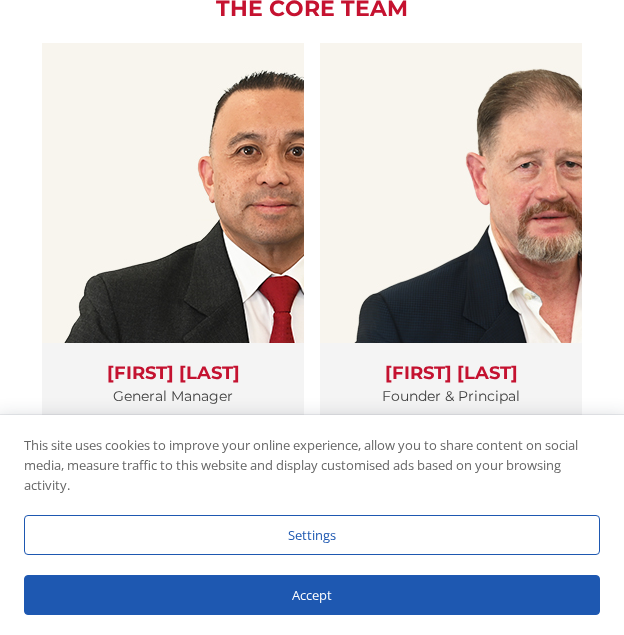 click on "Accept" at bounding box center (312, 595) 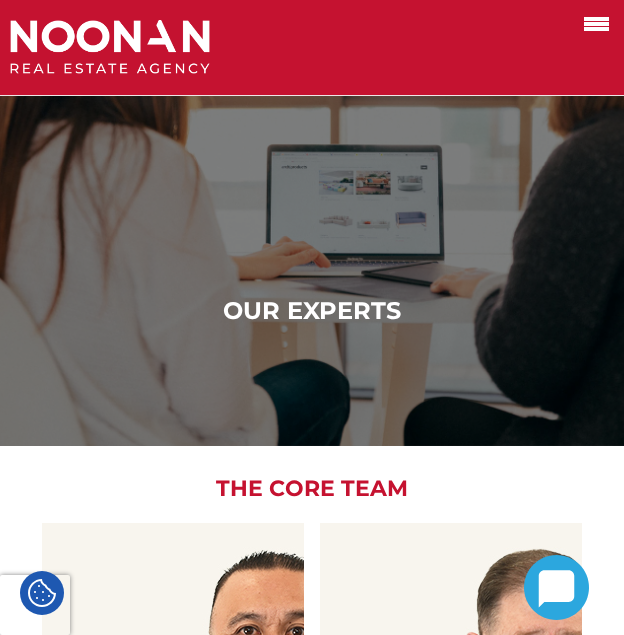 scroll, scrollTop: 336, scrollLeft: 0, axis: vertical 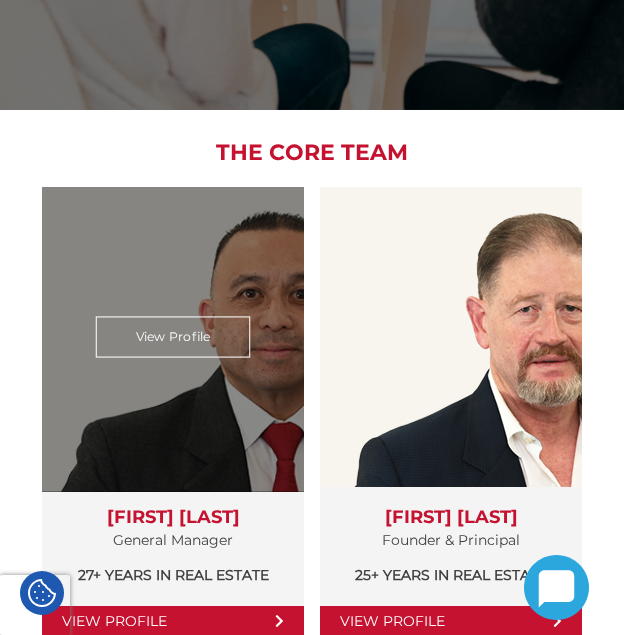 click on "View Profile" at bounding box center (173, 336) 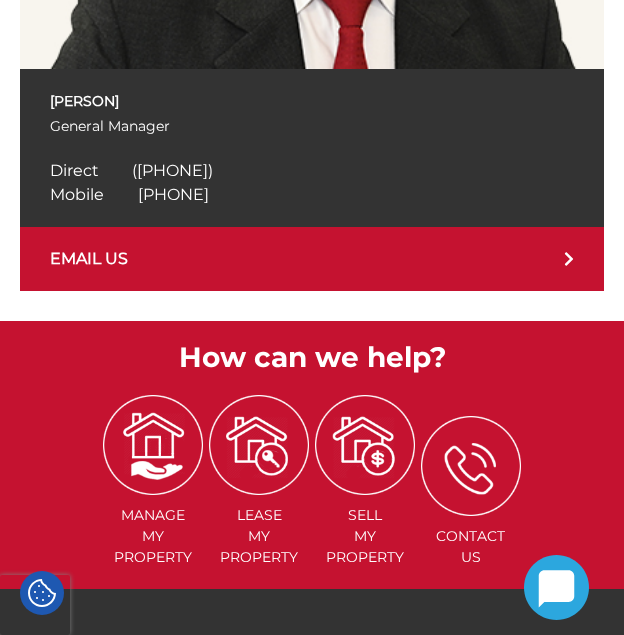 scroll, scrollTop: 1548, scrollLeft: 0, axis: vertical 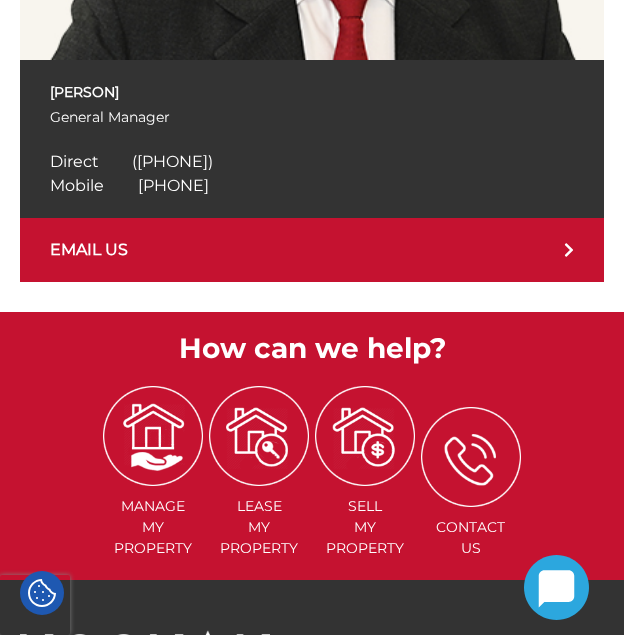 click on "0477 22...." at bounding box center (173, 185) 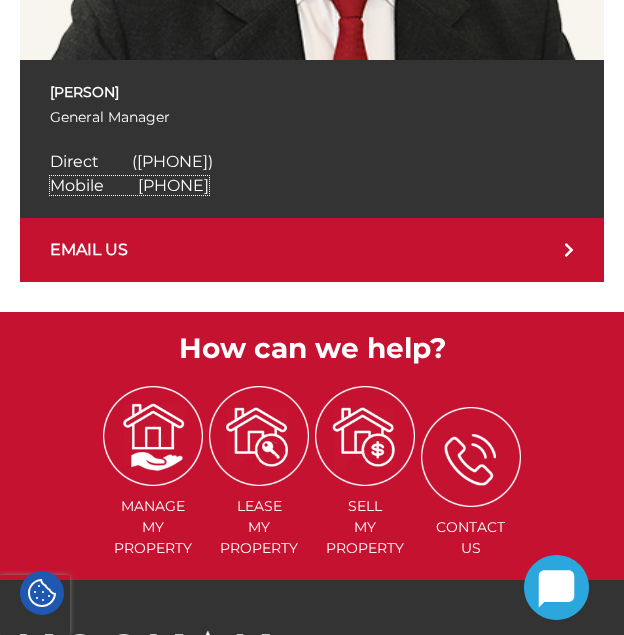 click on "0477 225 511" at bounding box center [173, 185] 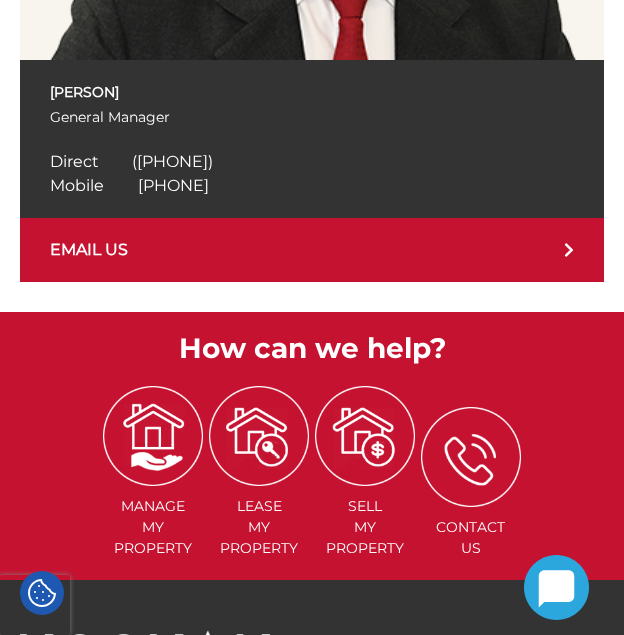 drag, startPoint x: 287, startPoint y: 192, endPoint x: 128, endPoint y: 184, distance: 159.20113 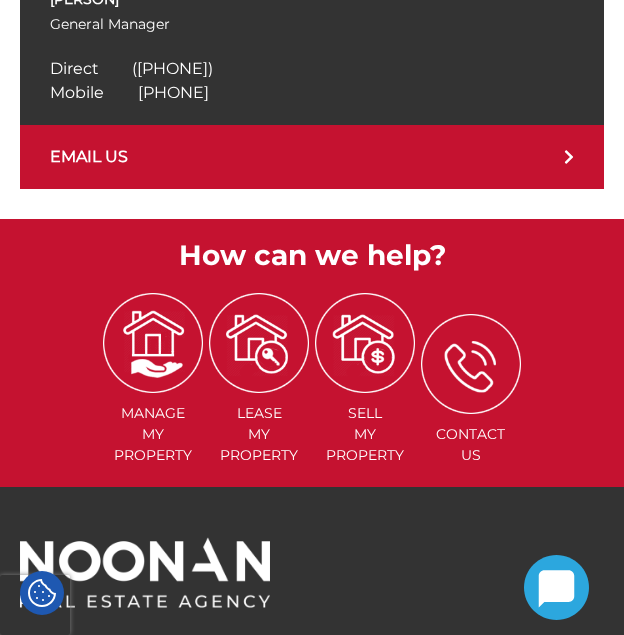 scroll, scrollTop: 1514, scrollLeft: 0, axis: vertical 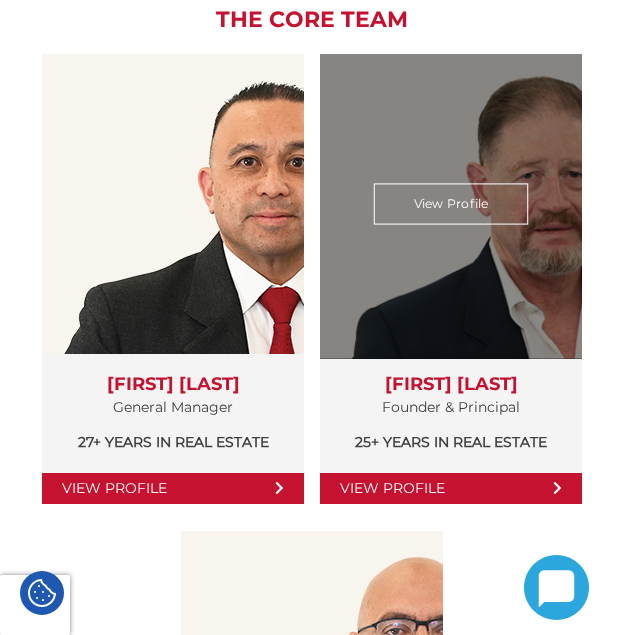 drag, startPoint x: 541, startPoint y: 390, endPoint x: 372, endPoint y: 380, distance: 169.2956 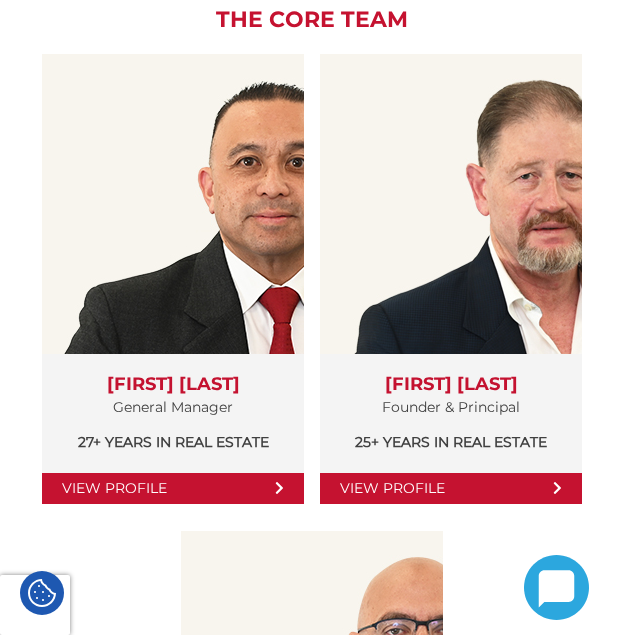 copy on "[FIRST] [LAST]" 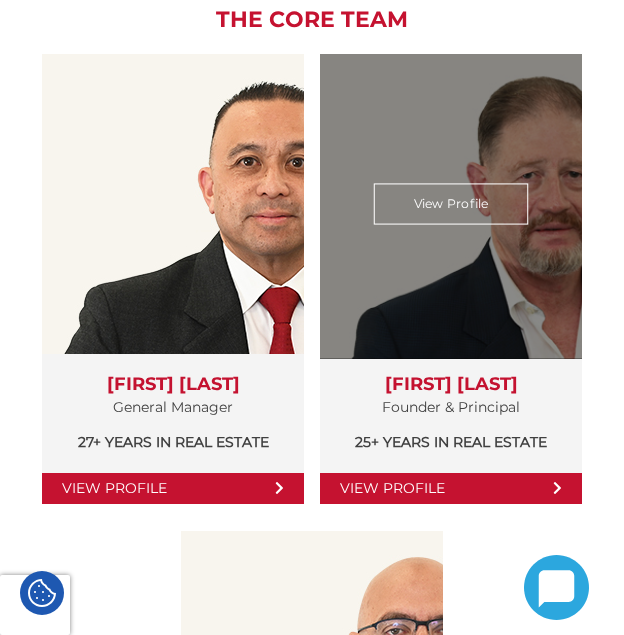 click on "View Profile" at bounding box center [451, 488] 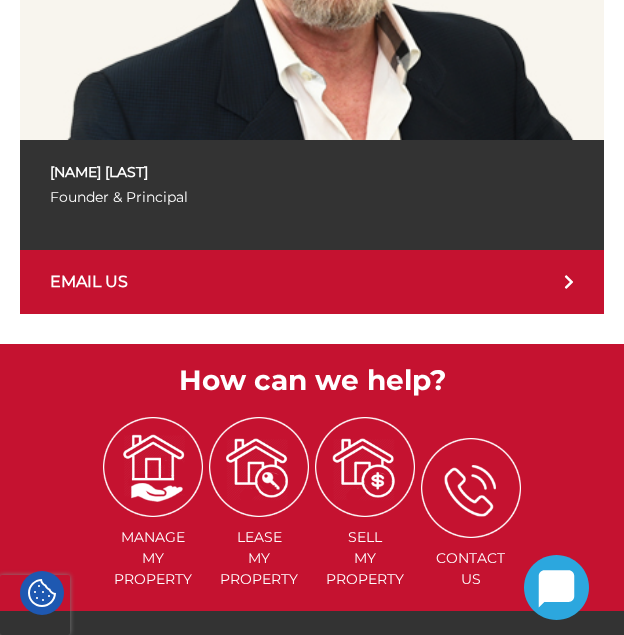 scroll, scrollTop: 1230, scrollLeft: 0, axis: vertical 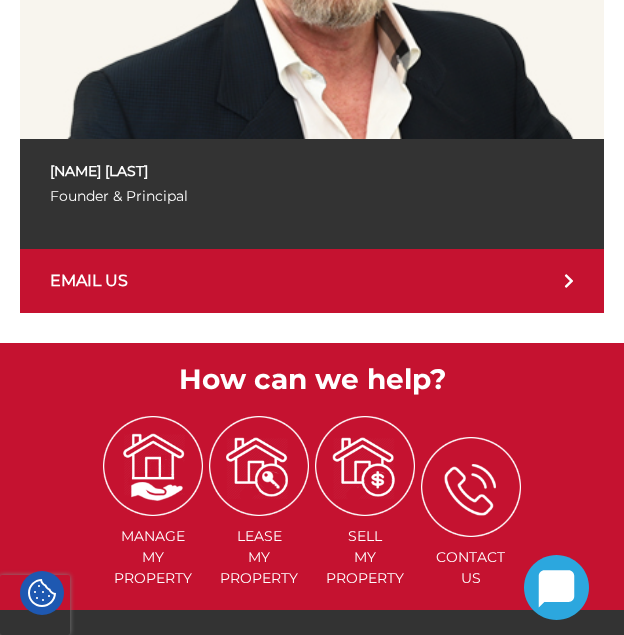 drag, startPoint x: 198, startPoint y: 173, endPoint x: 48, endPoint y: 169, distance: 150.05333 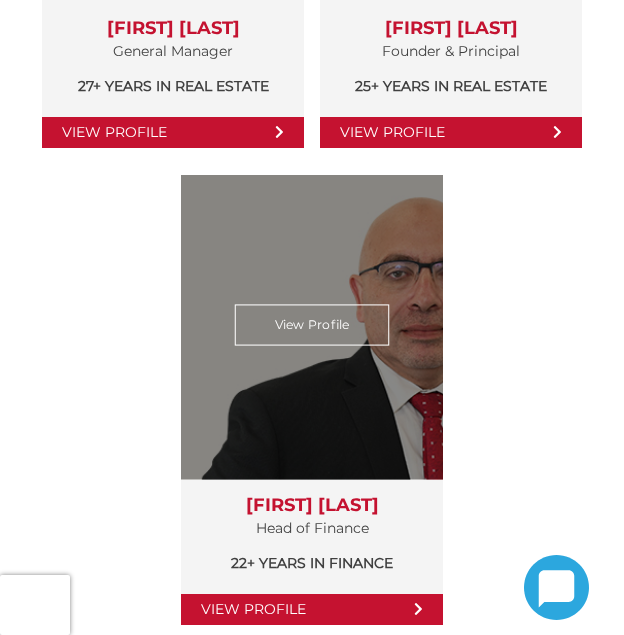 scroll, scrollTop: 936, scrollLeft: 0, axis: vertical 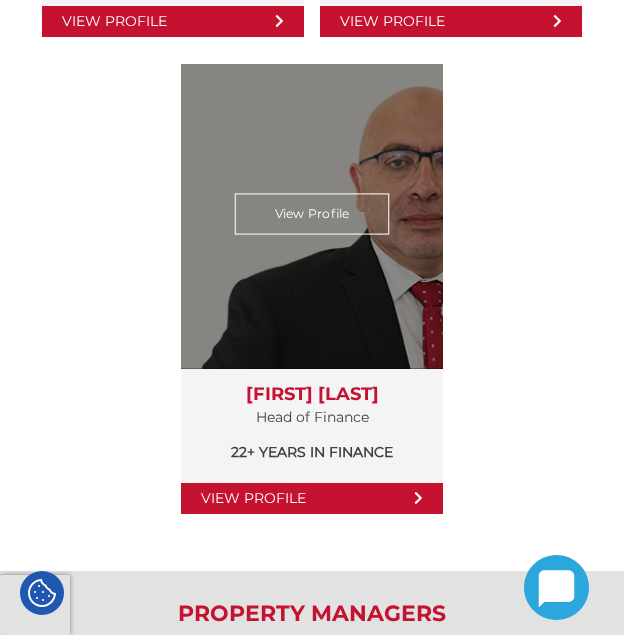 click on "View Profile" at bounding box center (312, 498) 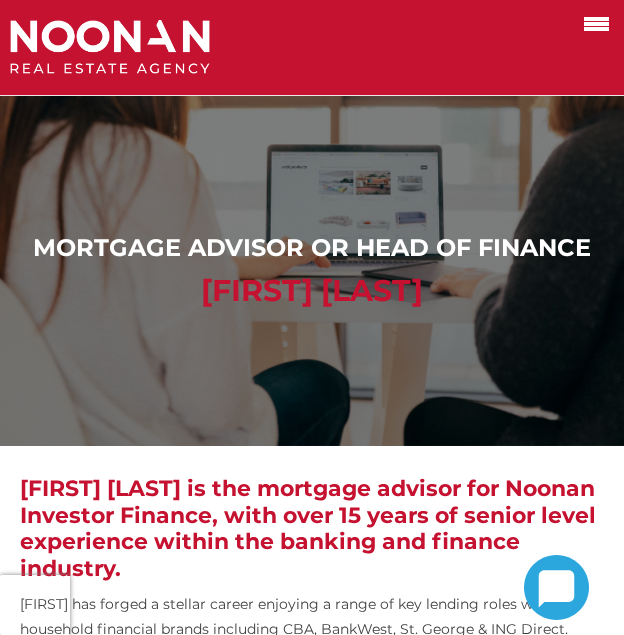scroll, scrollTop: 233, scrollLeft: 0, axis: vertical 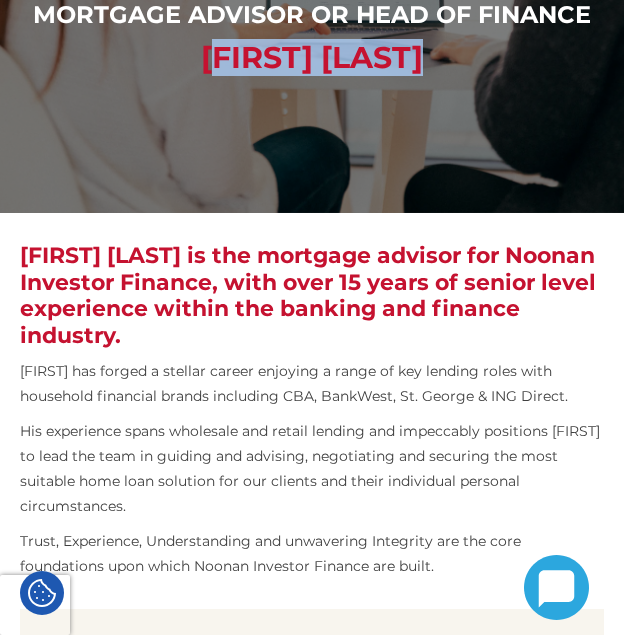 drag, startPoint x: 477, startPoint y: 56, endPoint x: 176, endPoint y: 79, distance: 301.87747 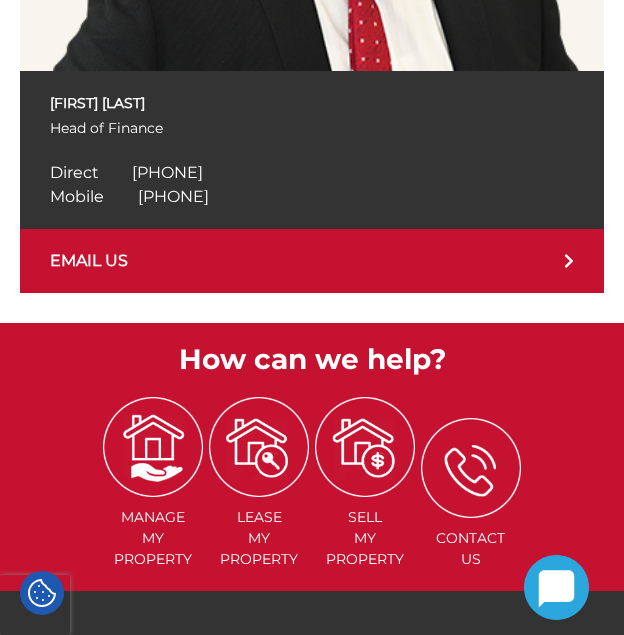 scroll, scrollTop: 1184, scrollLeft: 0, axis: vertical 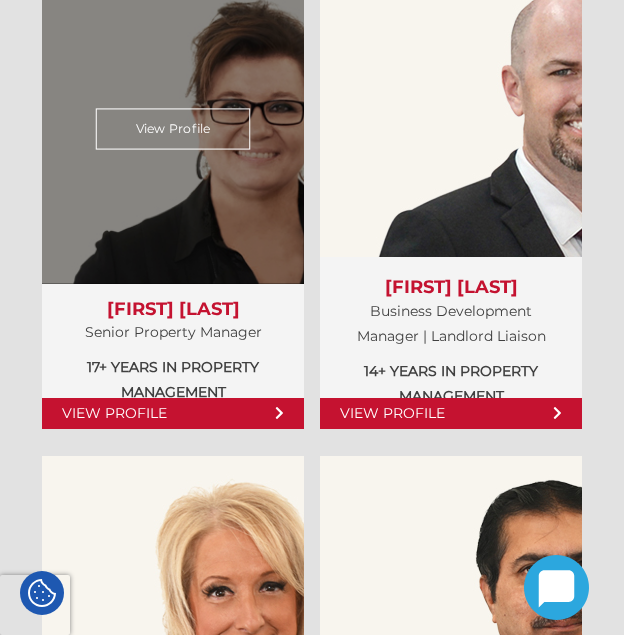 click on "View Profile" at bounding box center [173, 413] 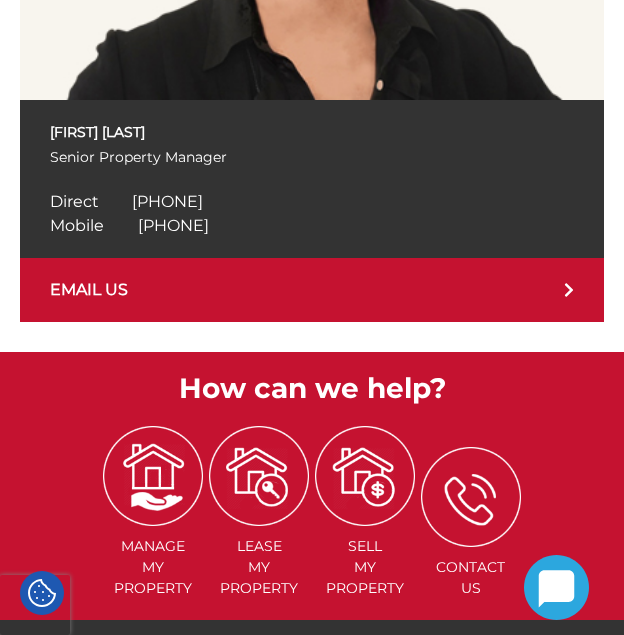 scroll, scrollTop: 1425, scrollLeft: 0, axis: vertical 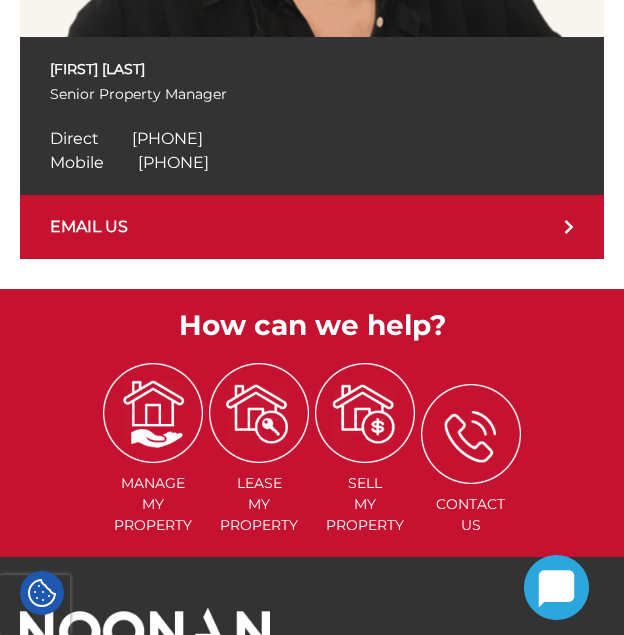 click on "[PHONE]" at bounding box center (173, 162) 